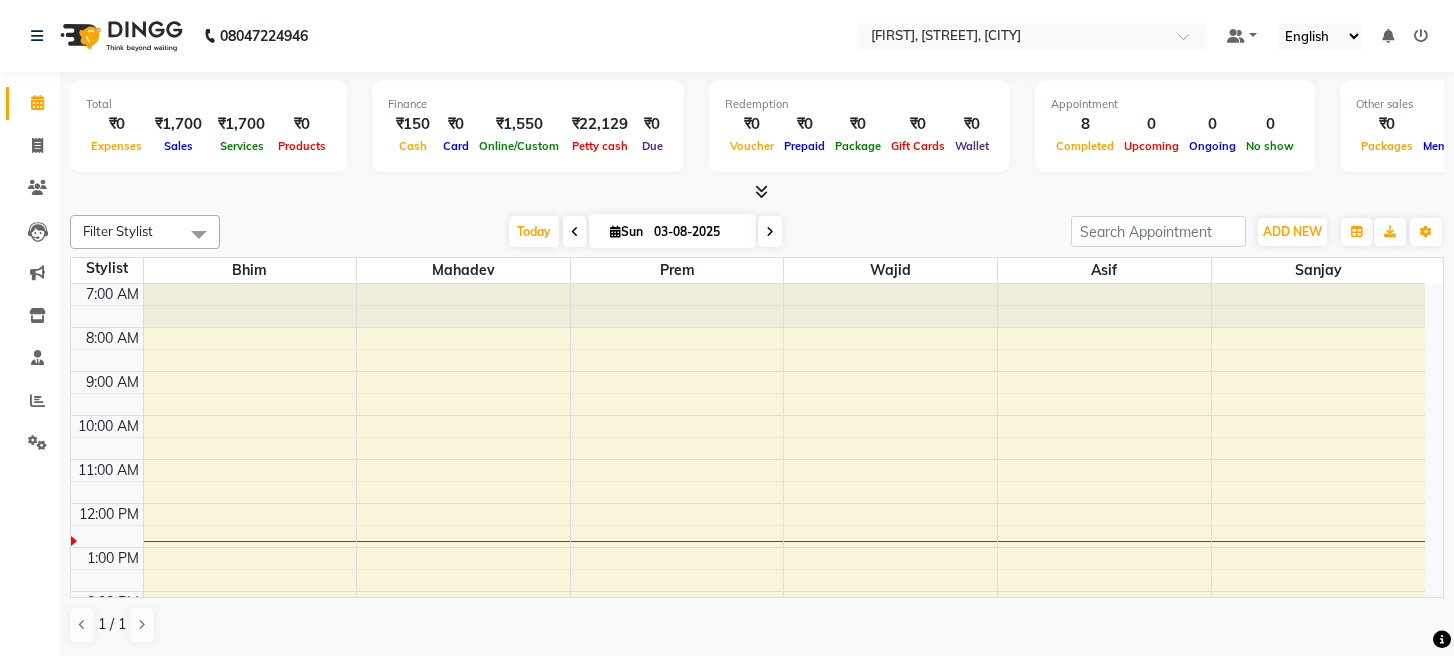 scroll, scrollTop: 0, scrollLeft: 0, axis: both 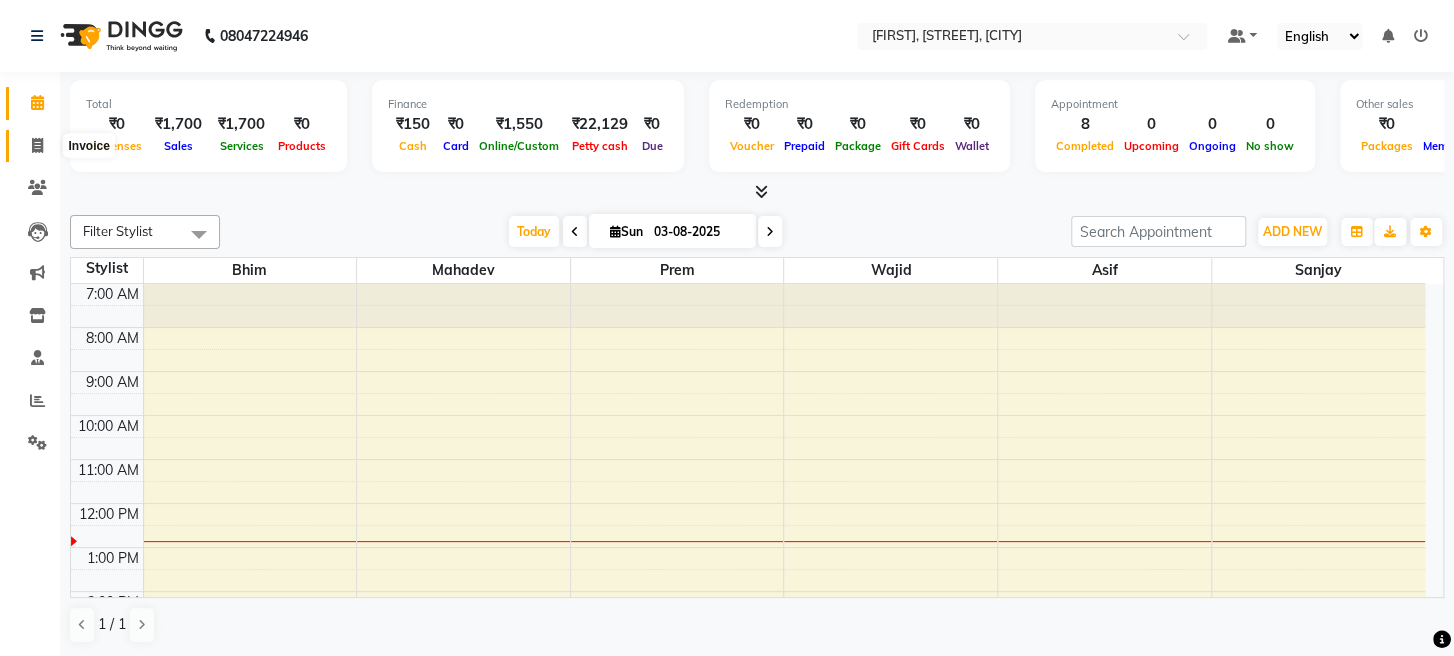 click 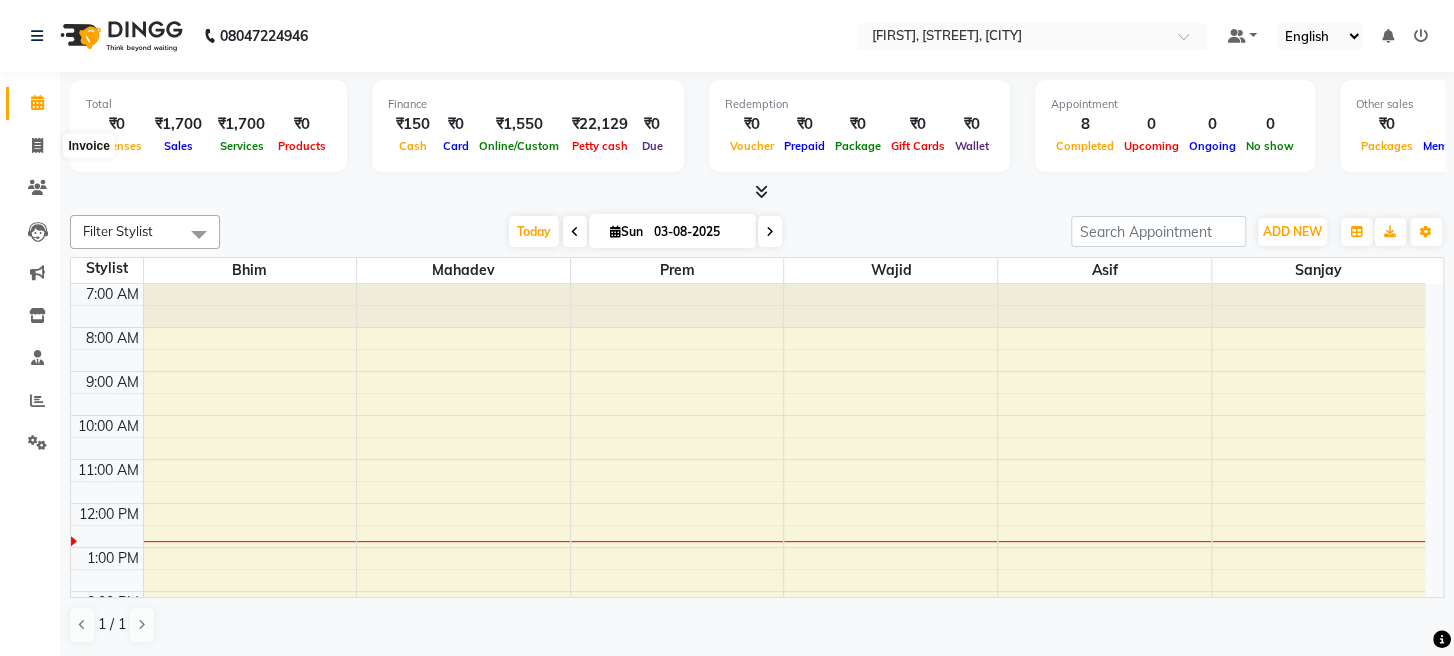 select on "779" 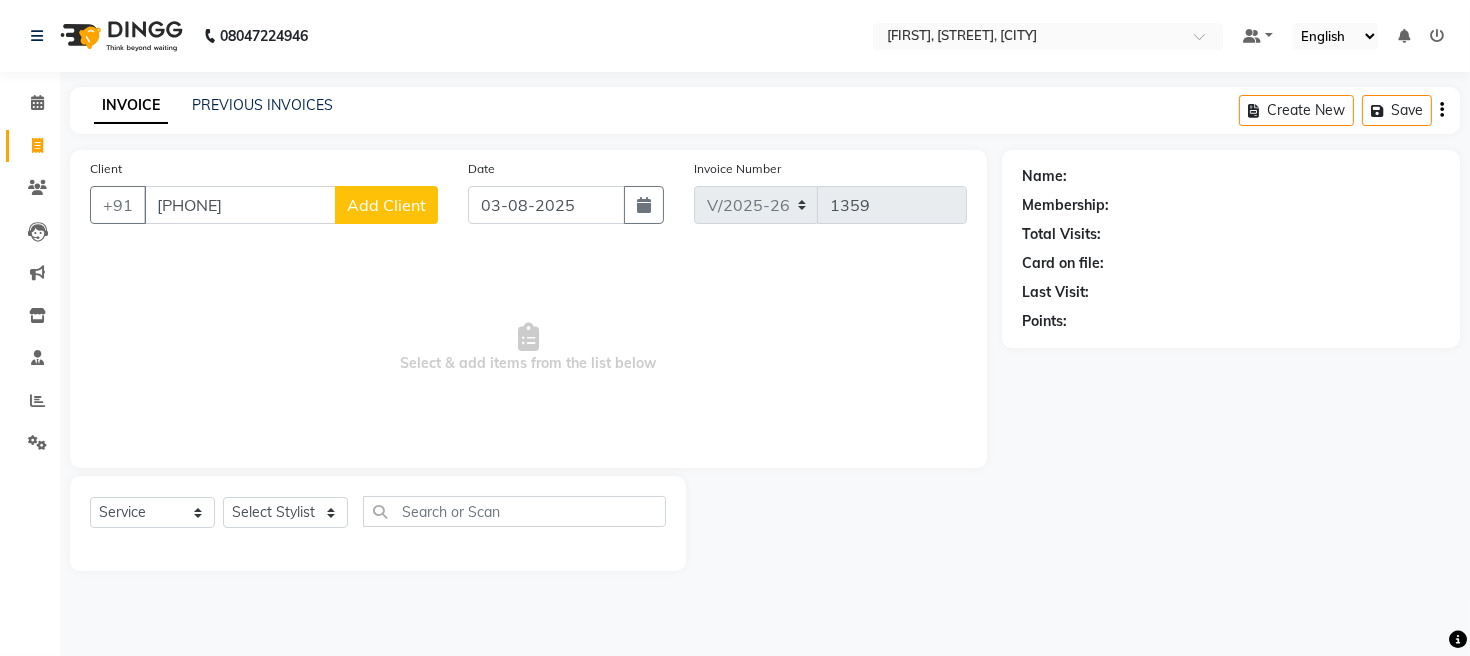 type on "[PHONE]" 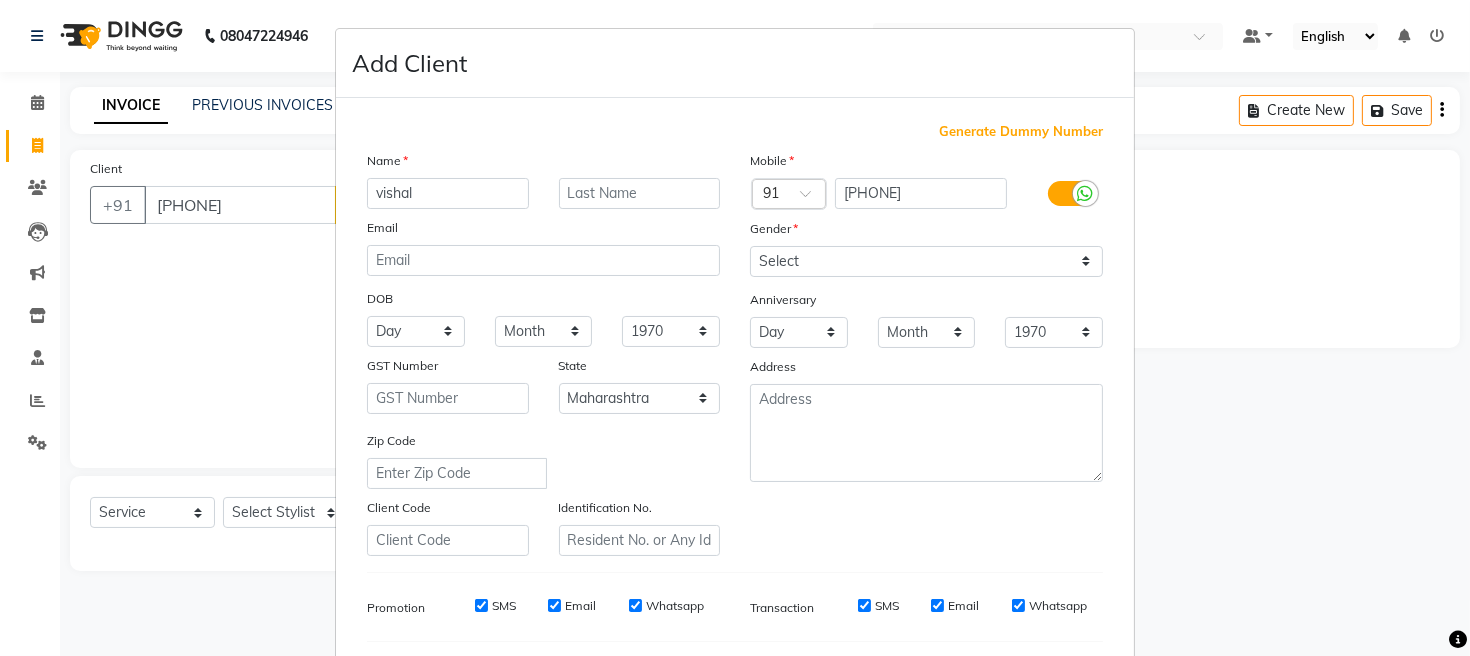 type on "vishal" 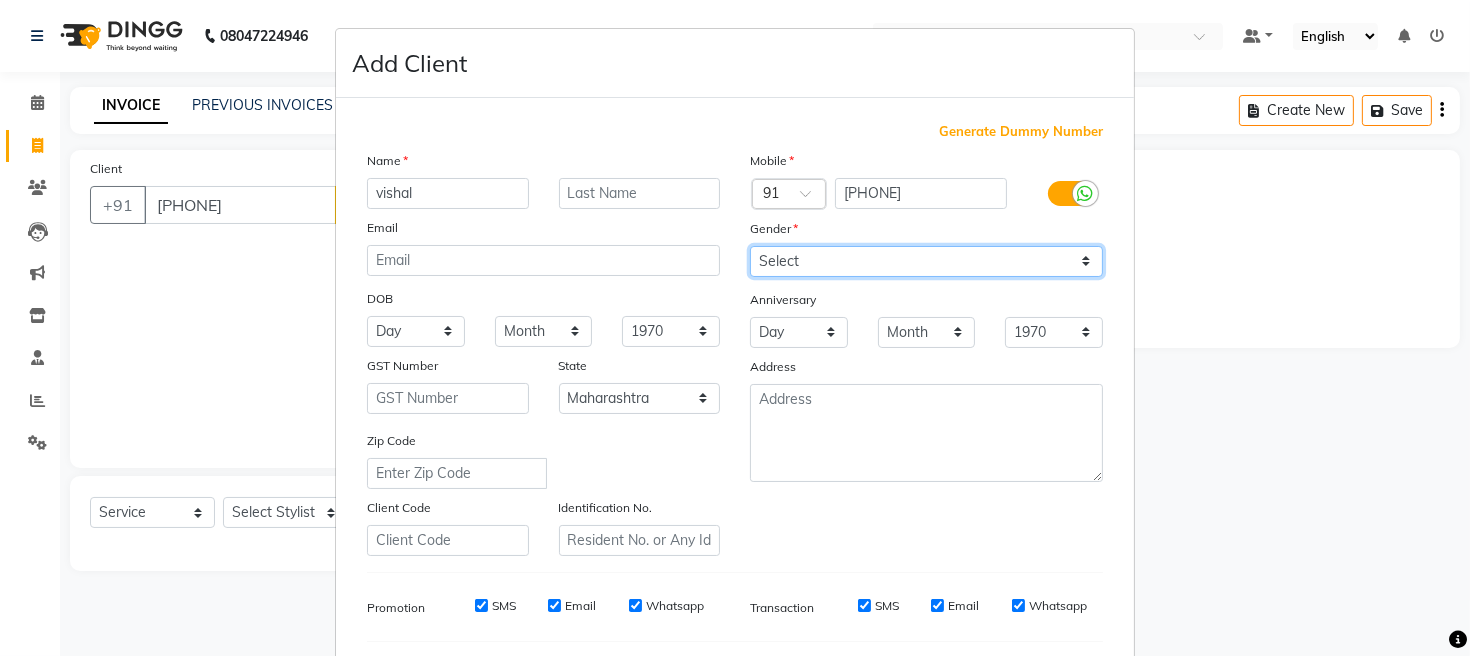 click on "Select Male Female Other Prefer Not To Say" at bounding box center [926, 261] 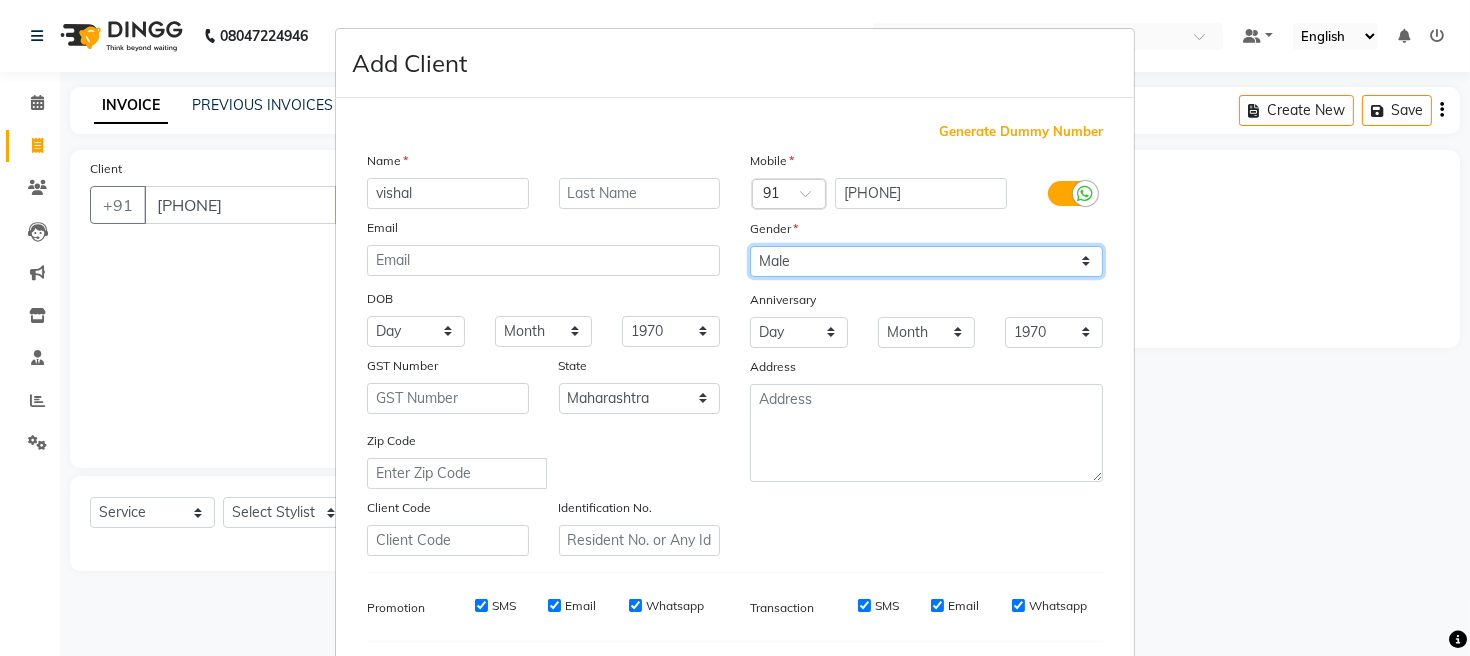 click on "Select Male Female Other Prefer Not To Say" at bounding box center [926, 261] 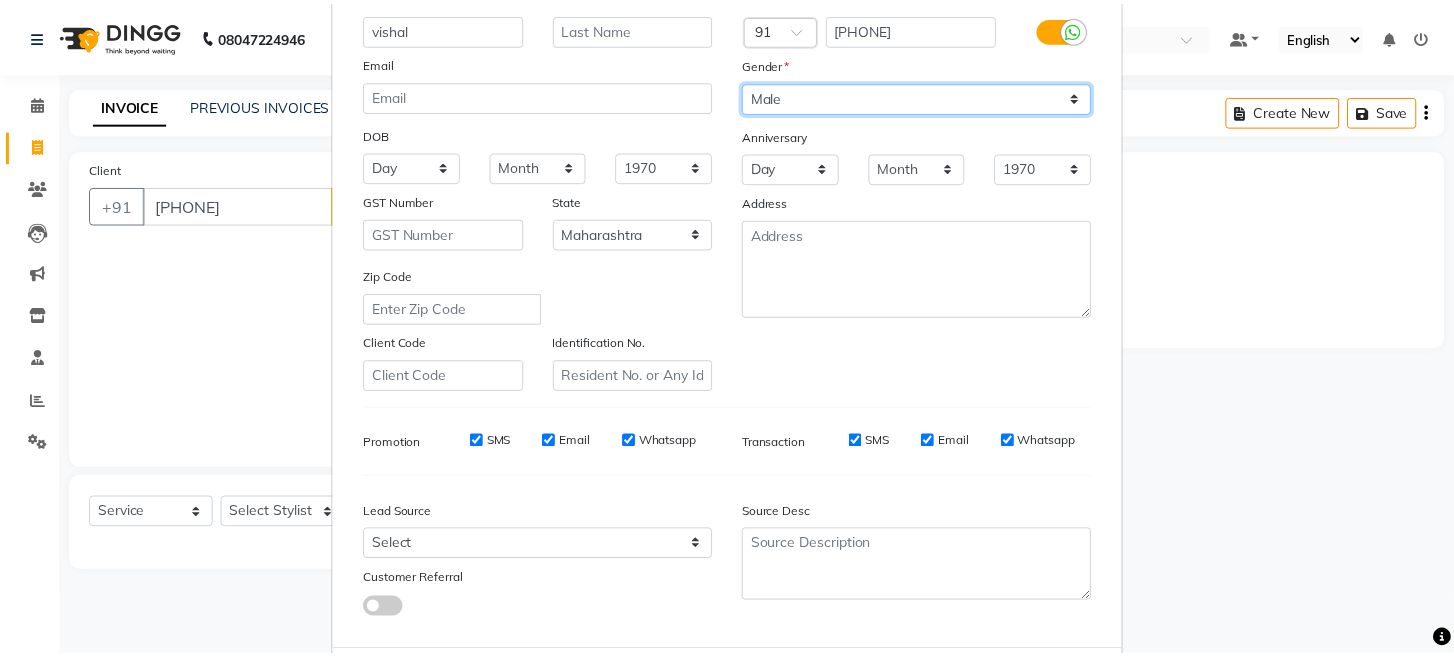 scroll, scrollTop: 264, scrollLeft: 0, axis: vertical 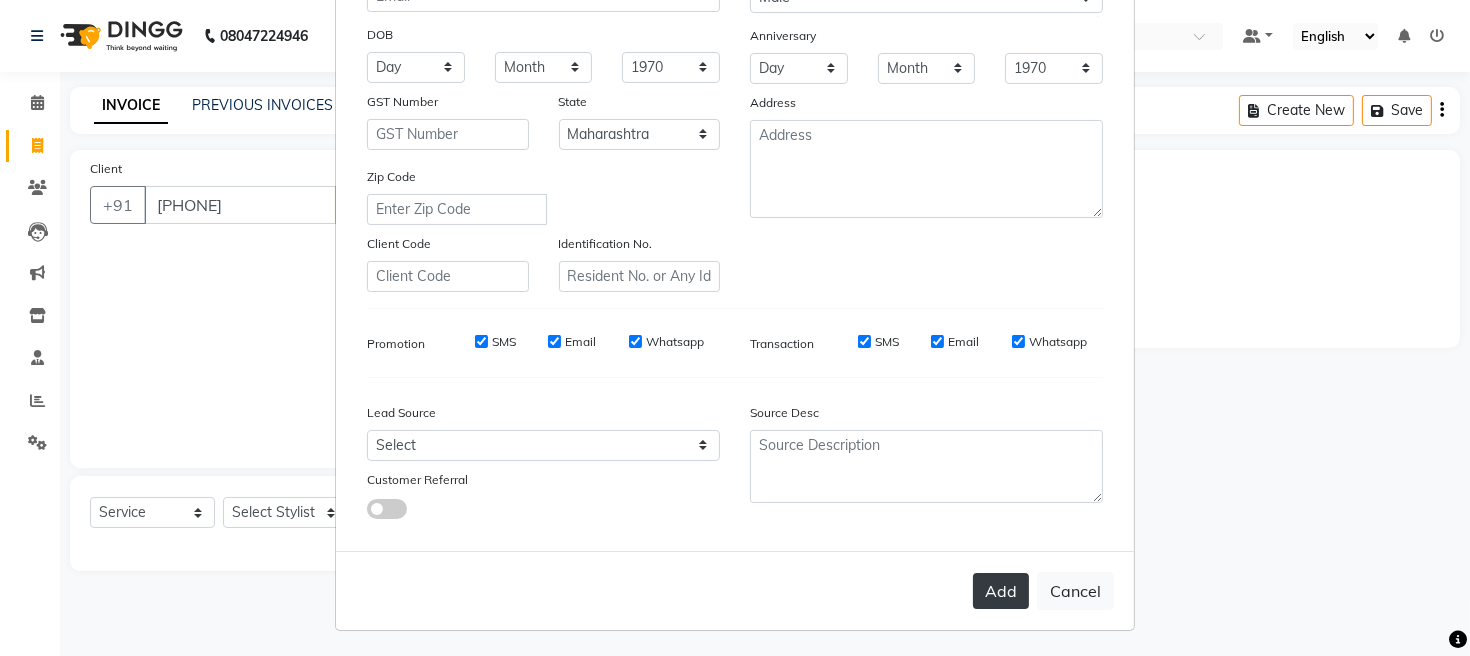 click on "Add" at bounding box center (1001, 591) 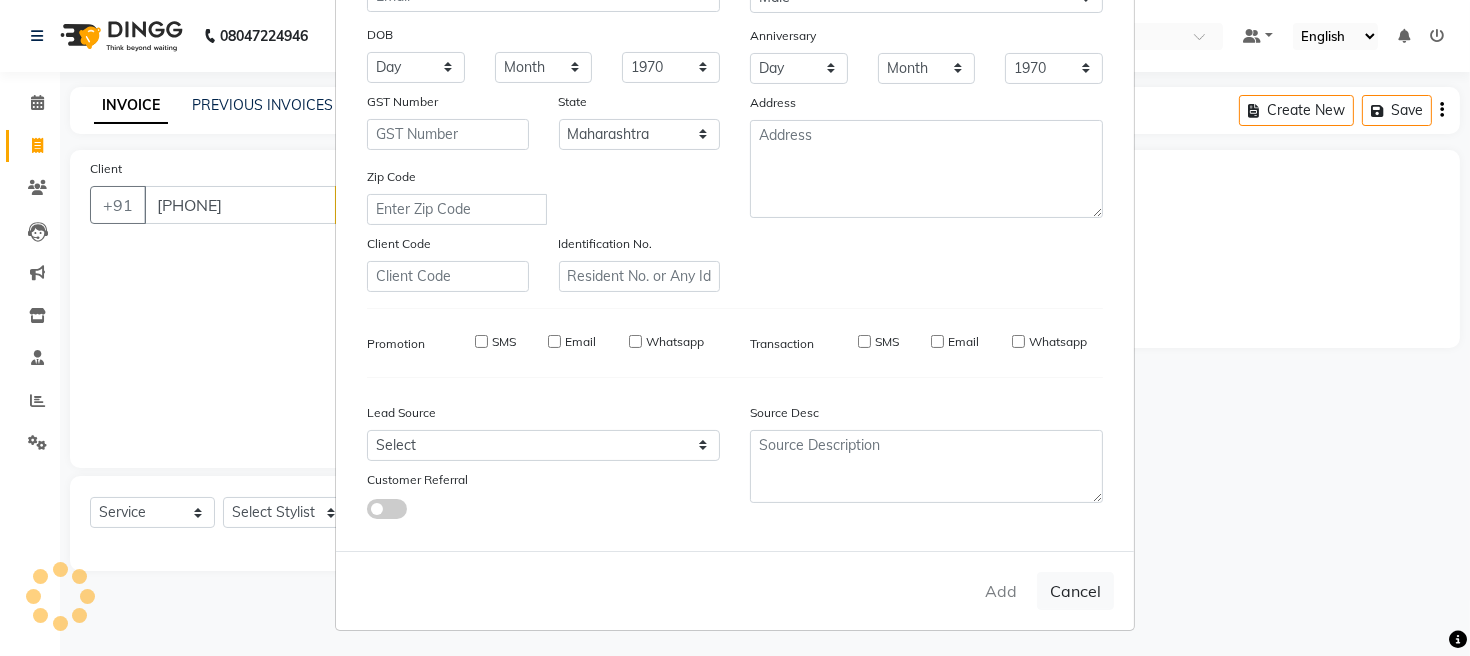 type 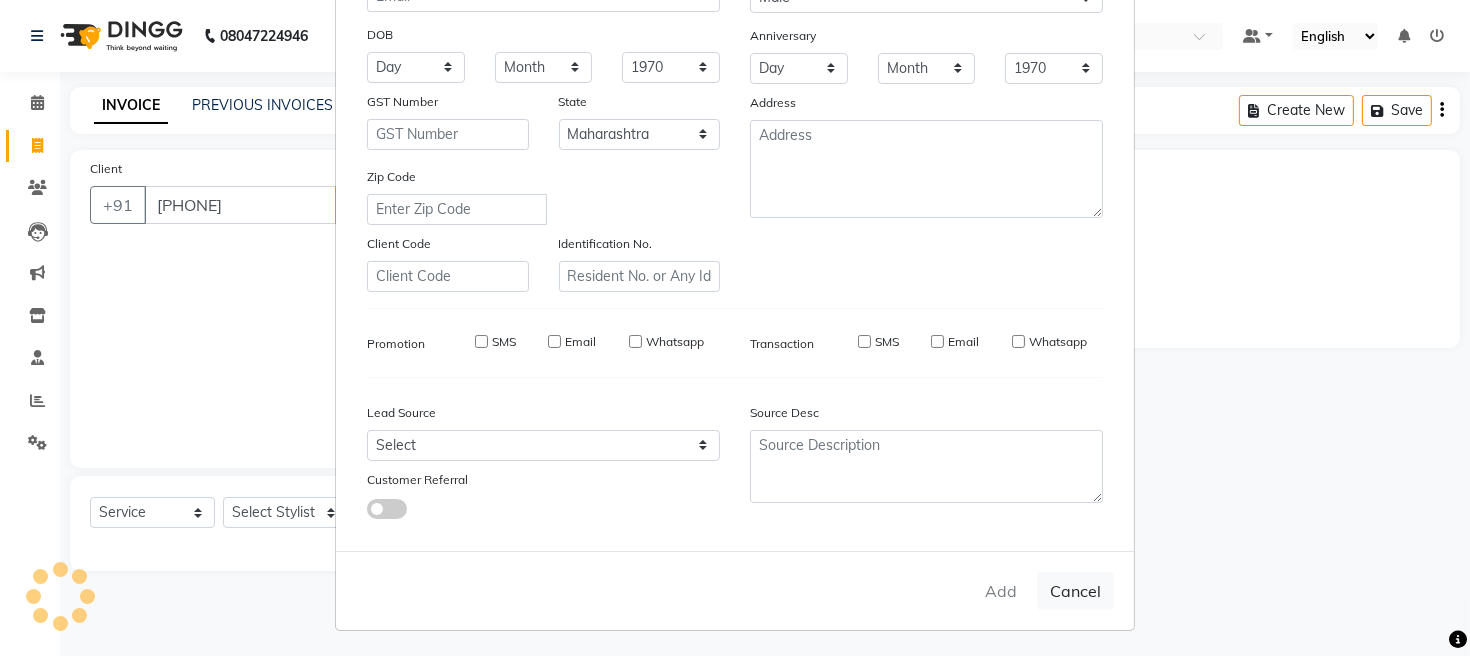 select 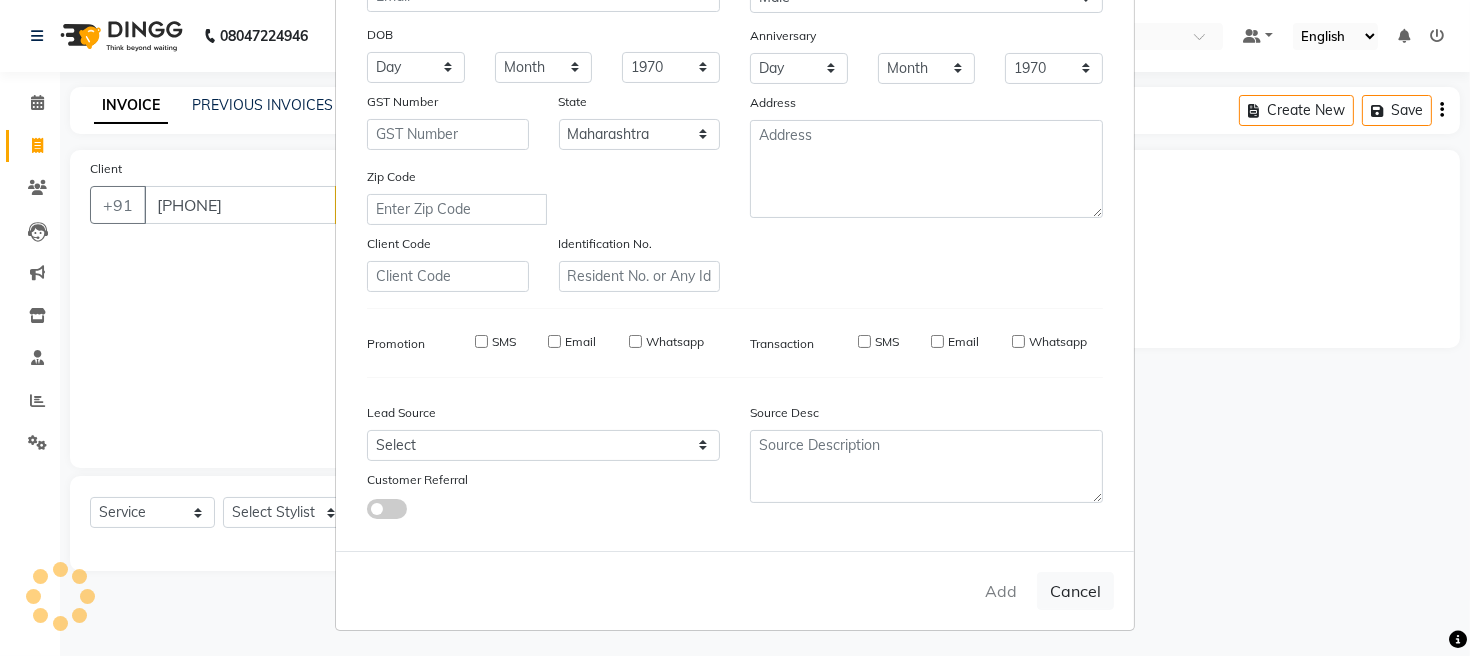 select 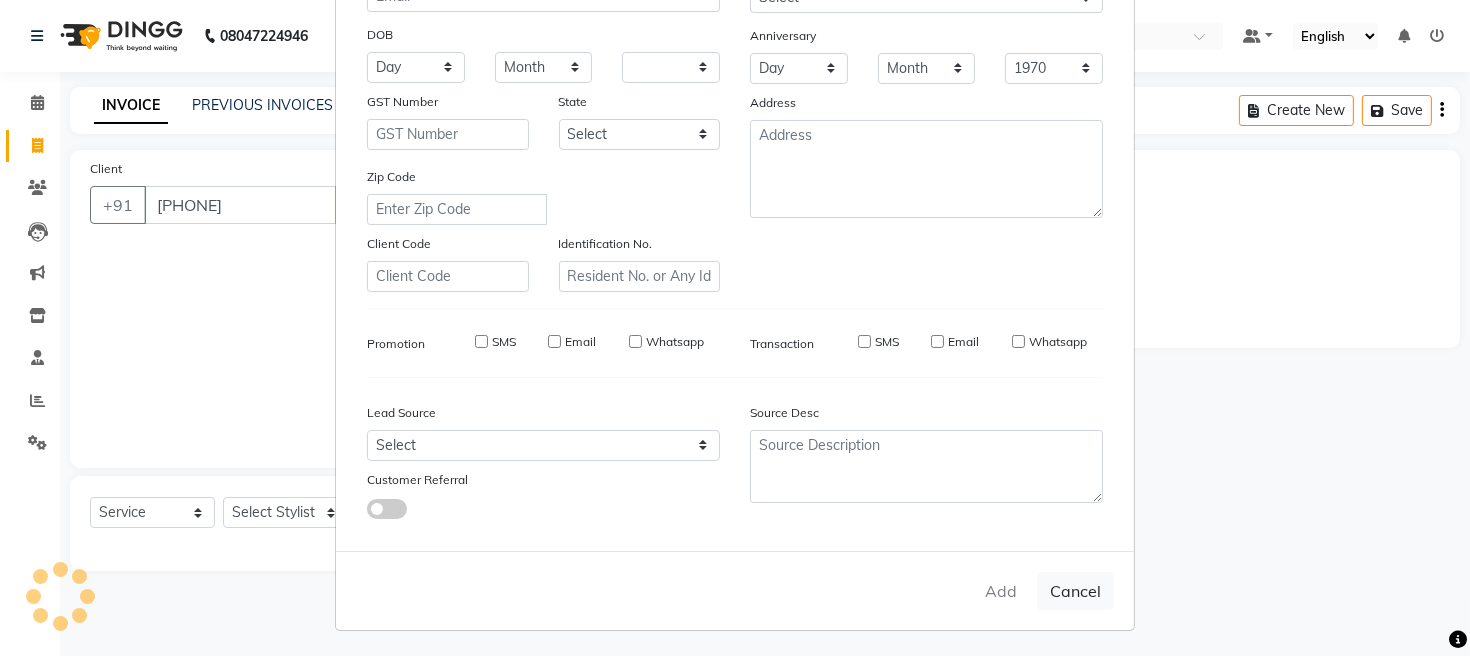 select 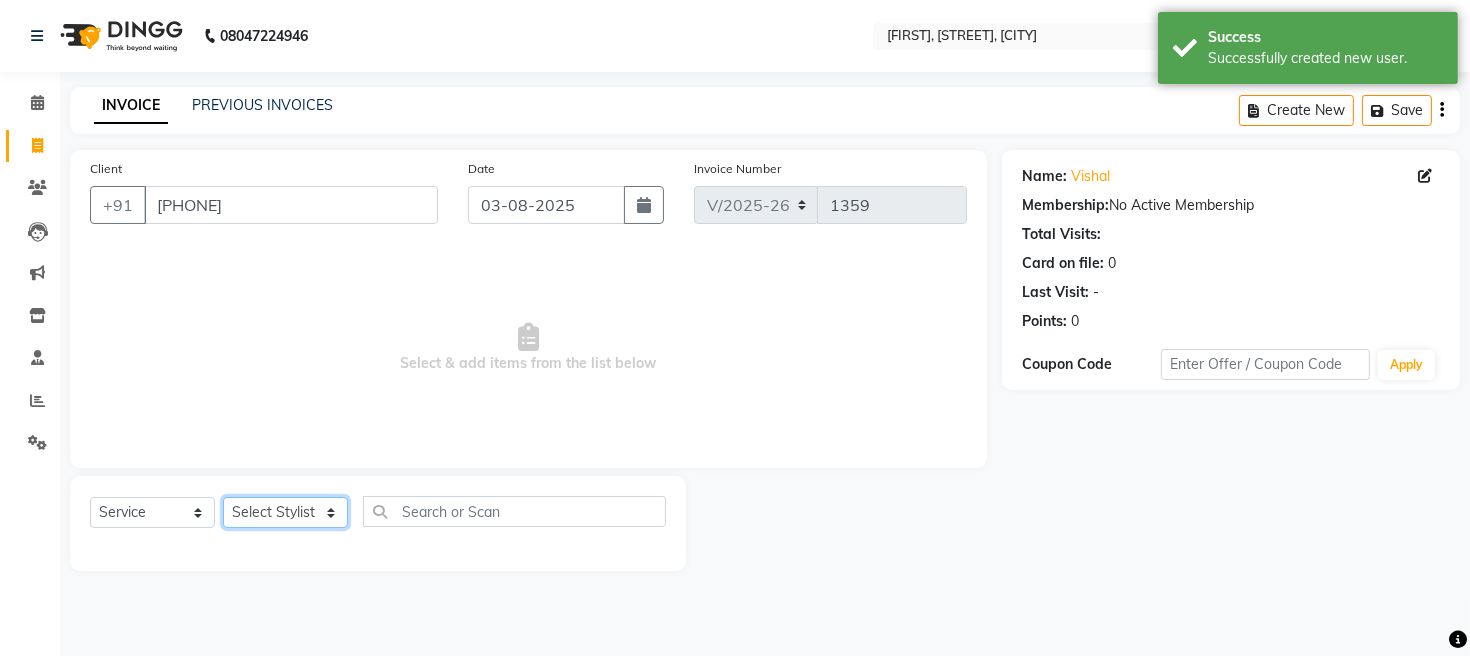 drag, startPoint x: 312, startPoint y: 509, endPoint x: 307, endPoint y: 499, distance: 11.18034 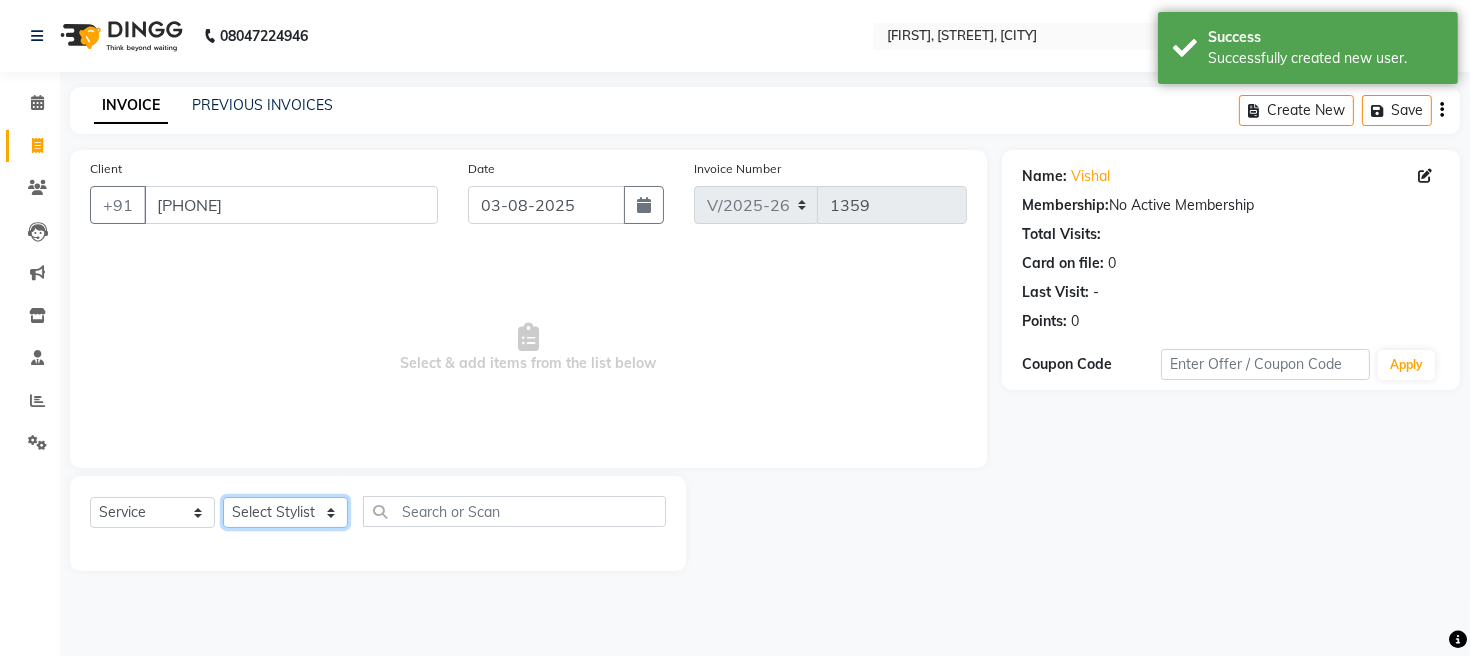 select on "12803" 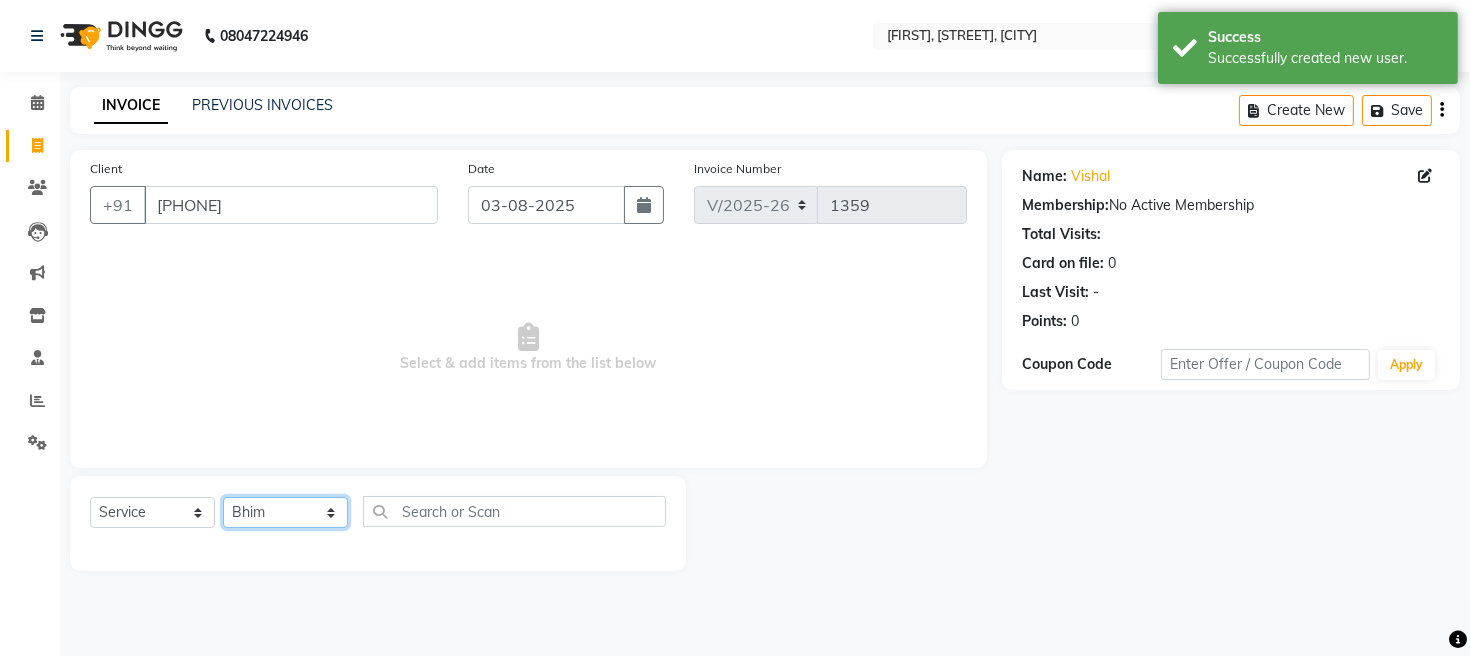 click on "Select Stylist [FIRST] [LAST] [FIRST] [FIRST] [FIRST]" 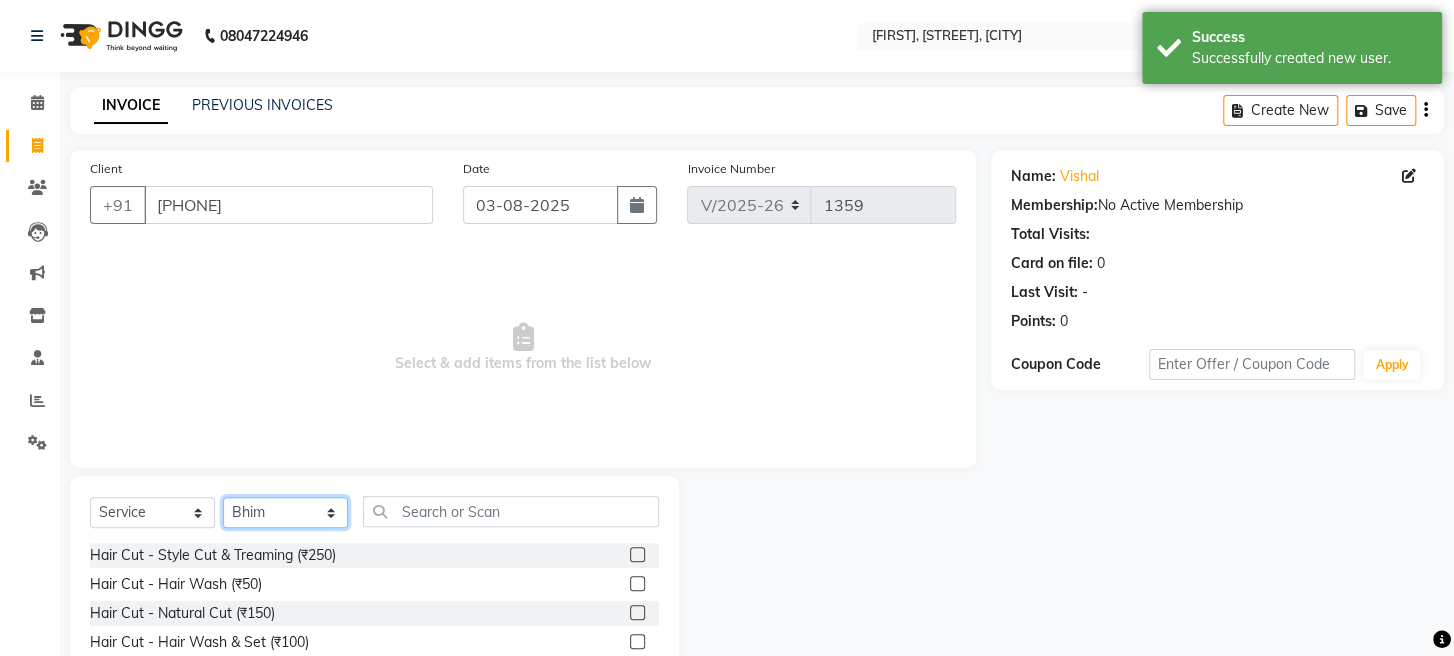 scroll, scrollTop: 145, scrollLeft: 0, axis: vertical 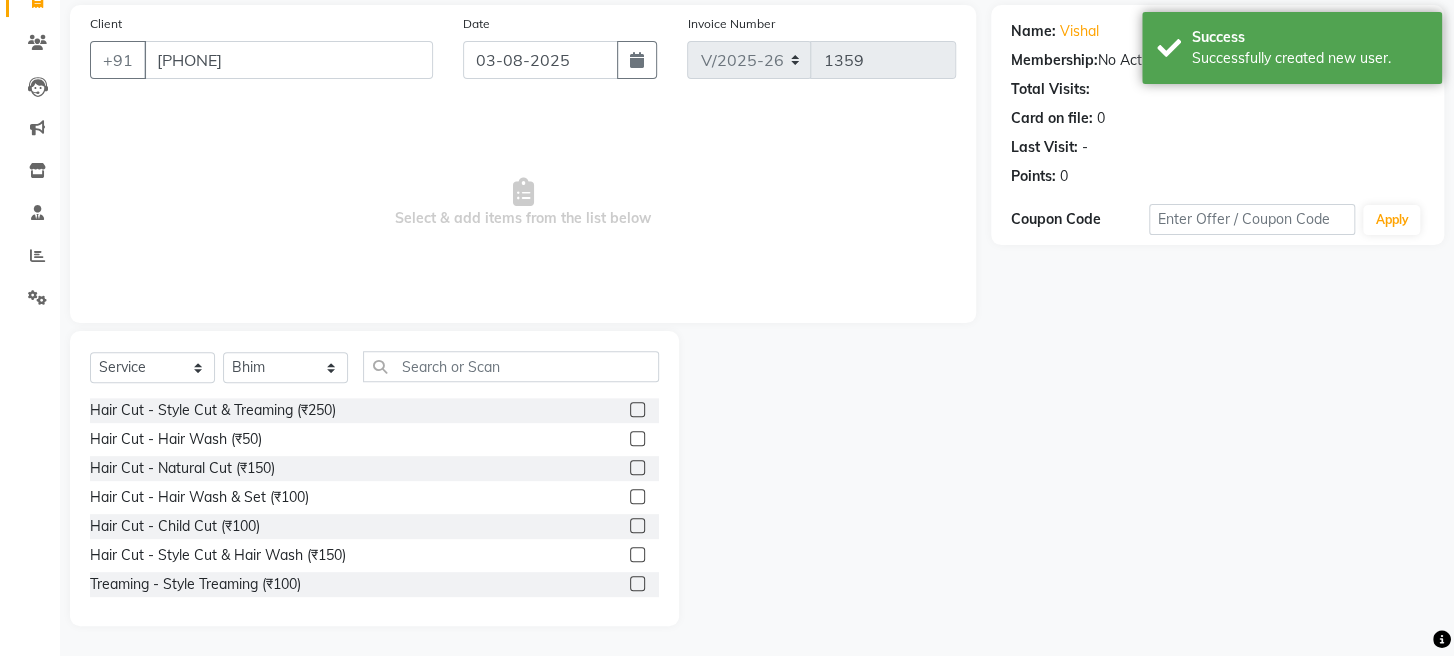 click 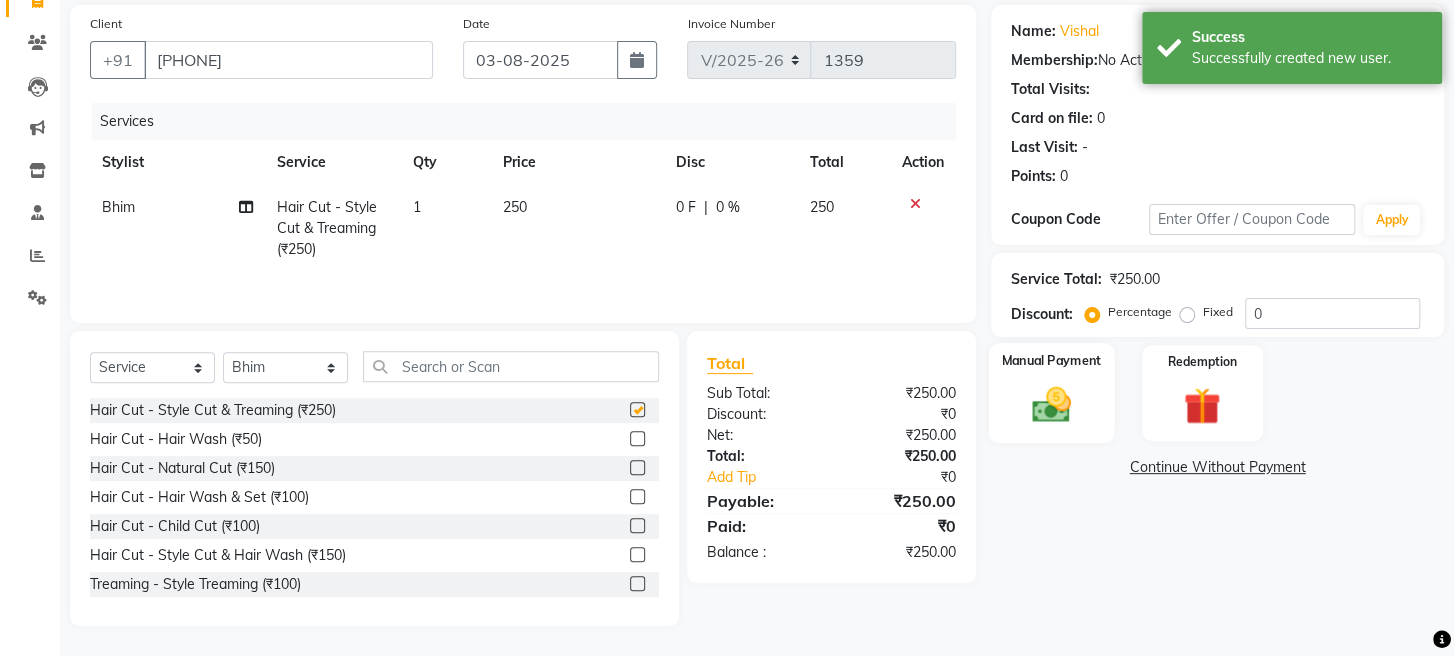 checkbox on "false" 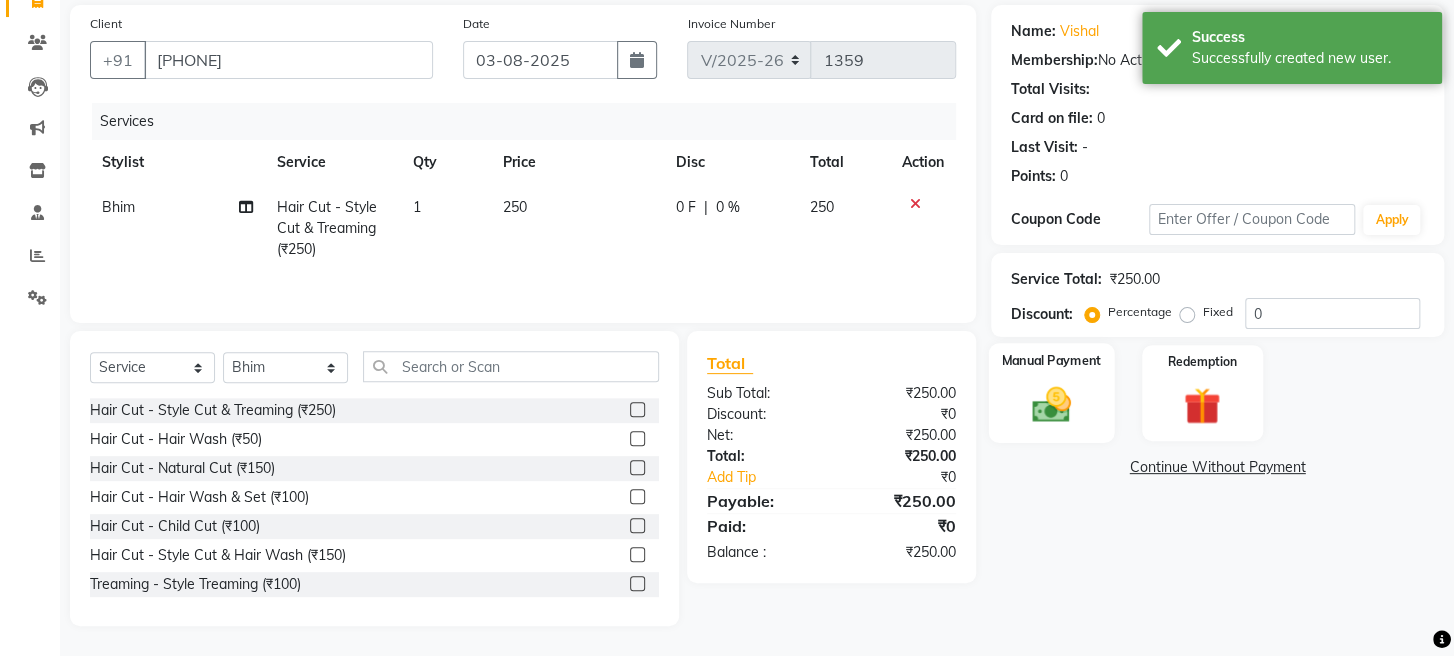 click 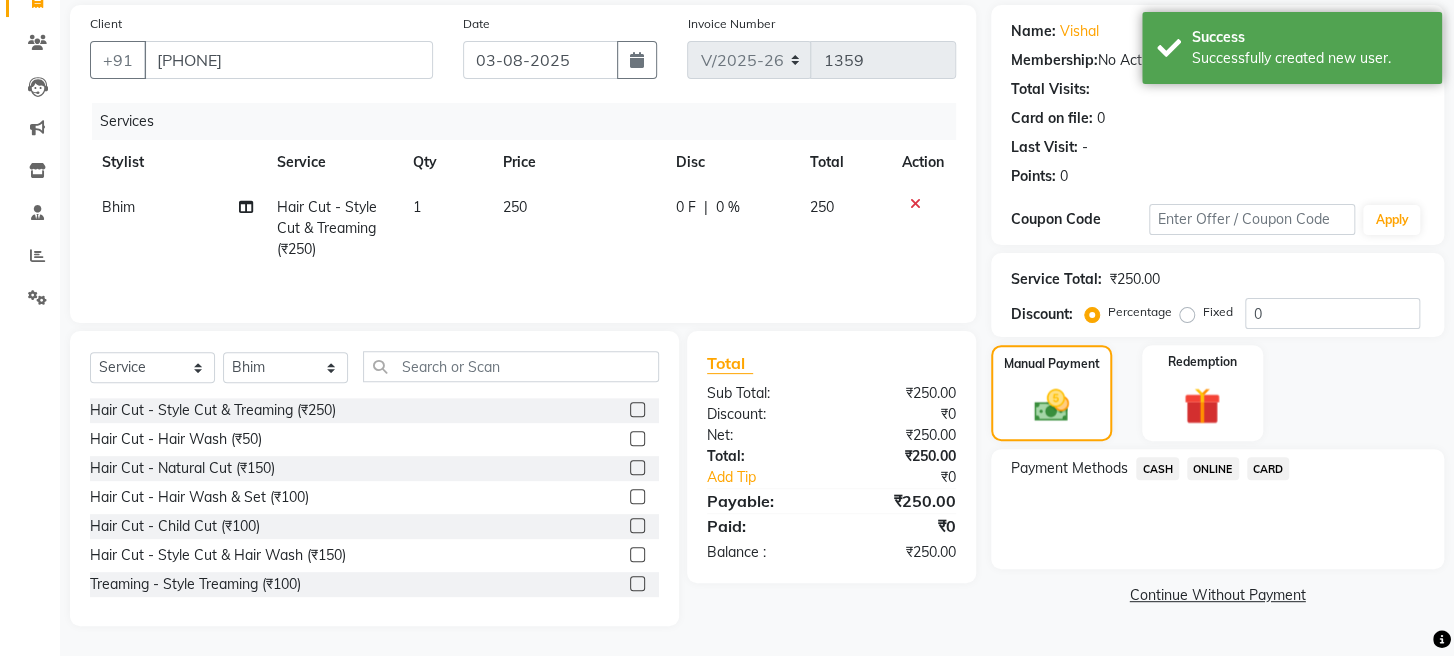 click on "ONLINE" 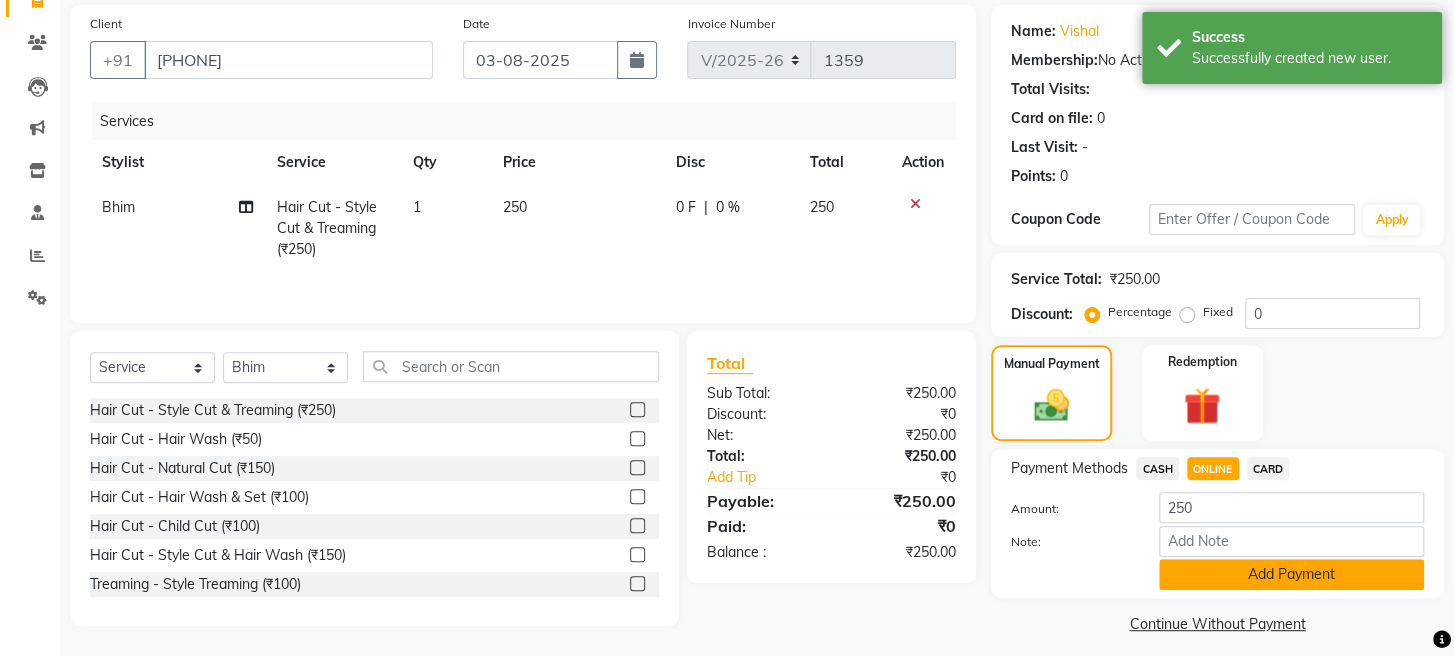 click on "Add Payment" 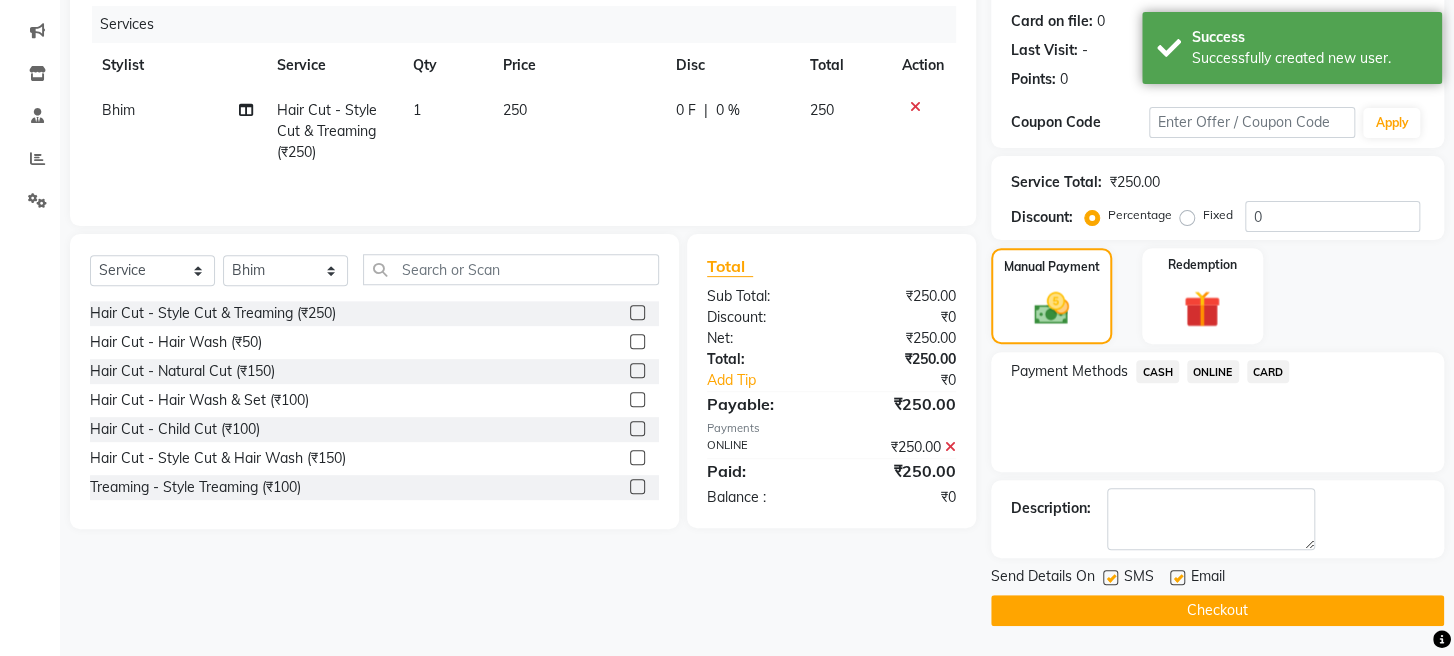 scroll, scrollTop: 264, scrollLeft: 0, axis: vertical 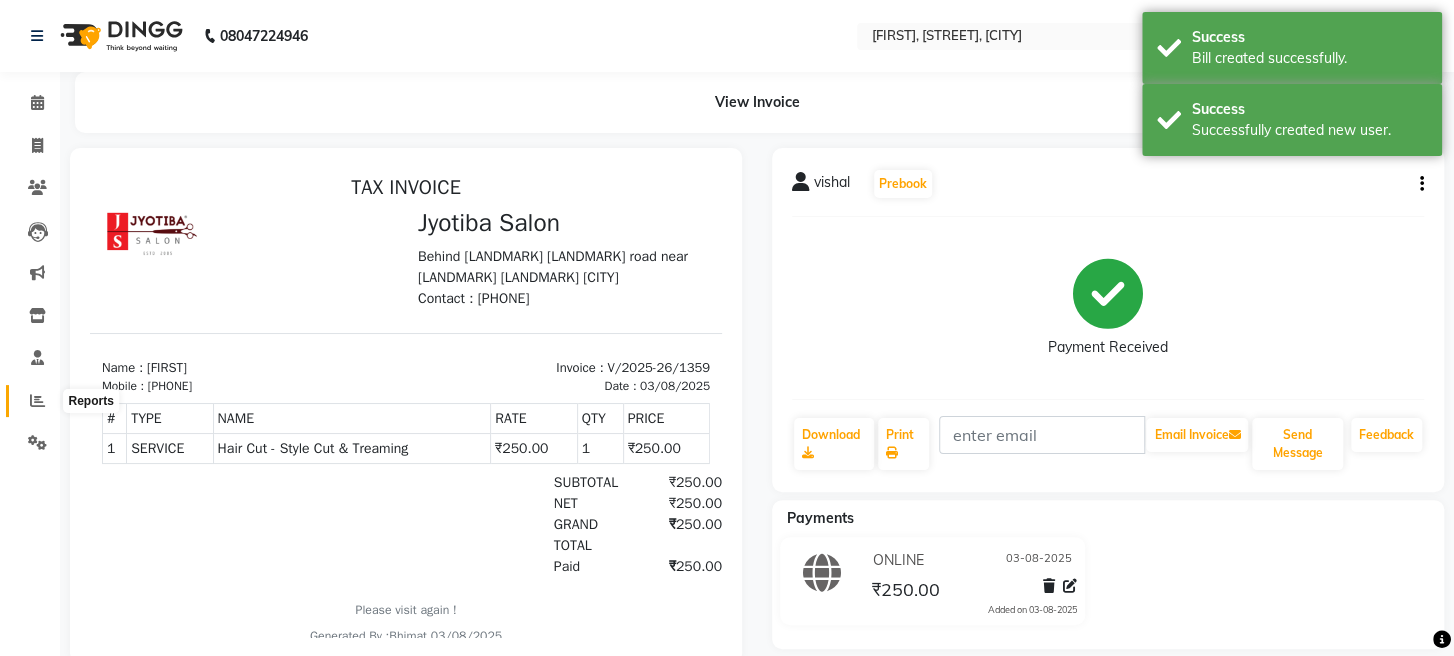 click 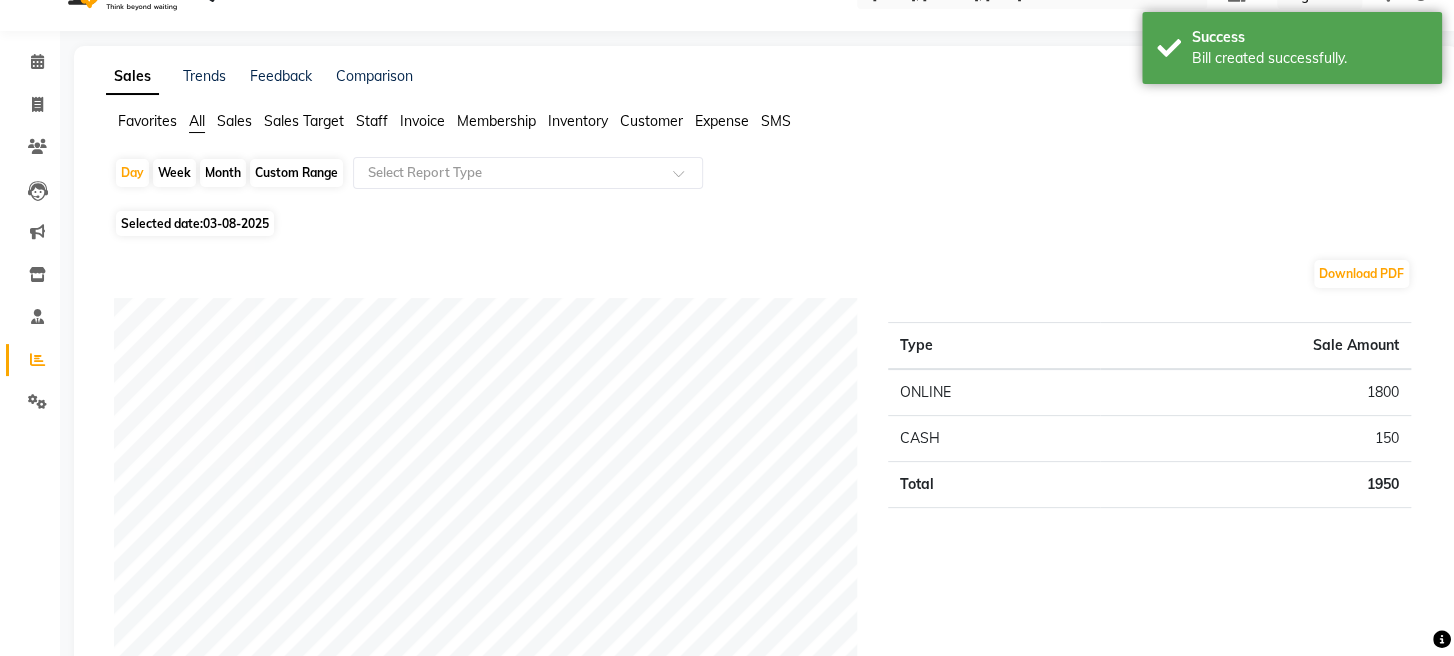 scroll, scrollTop: 0, scrollLeft: 0, axis: both 